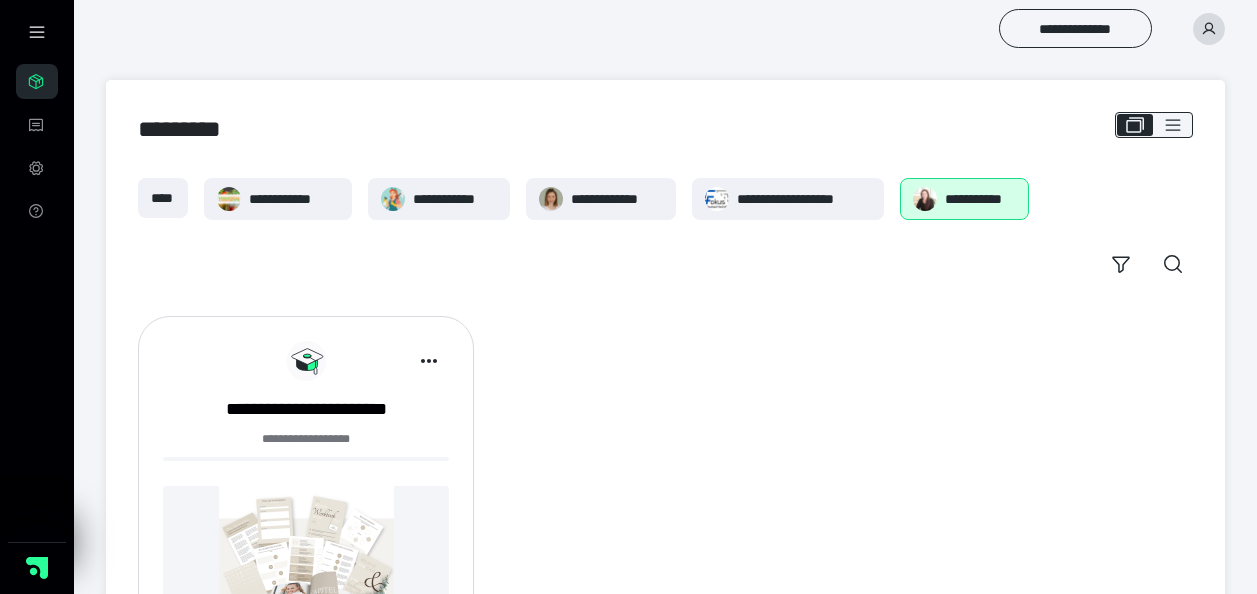 scroll, scrollTop: 0, scrollLeft: 0, axis: both 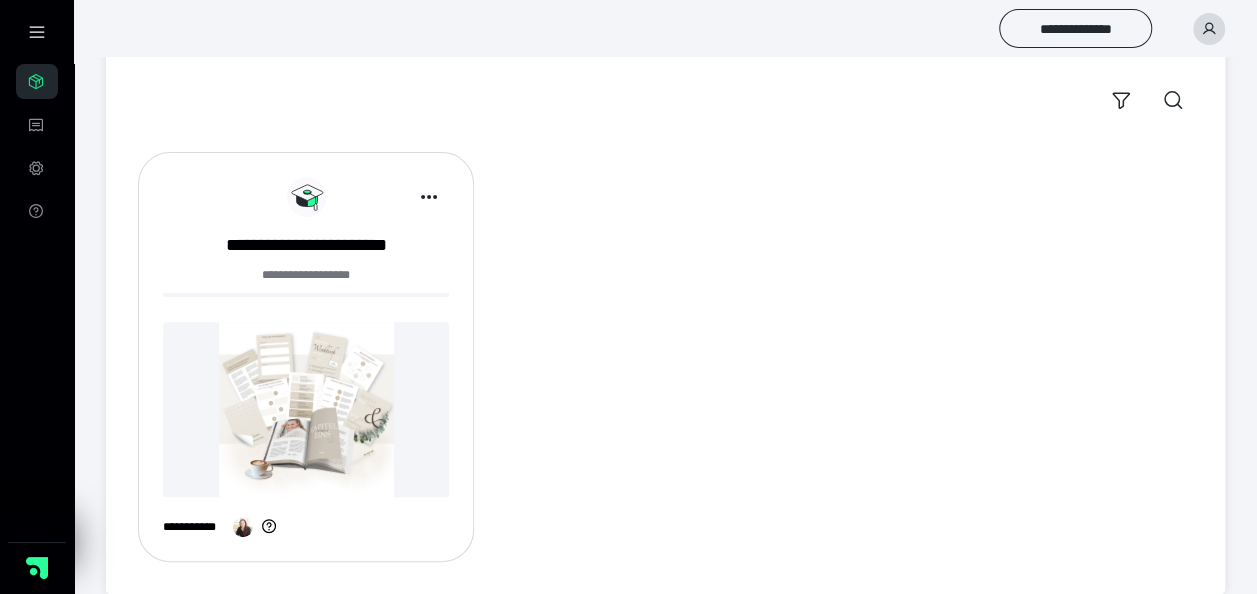 click at bounding box center (306, 409) 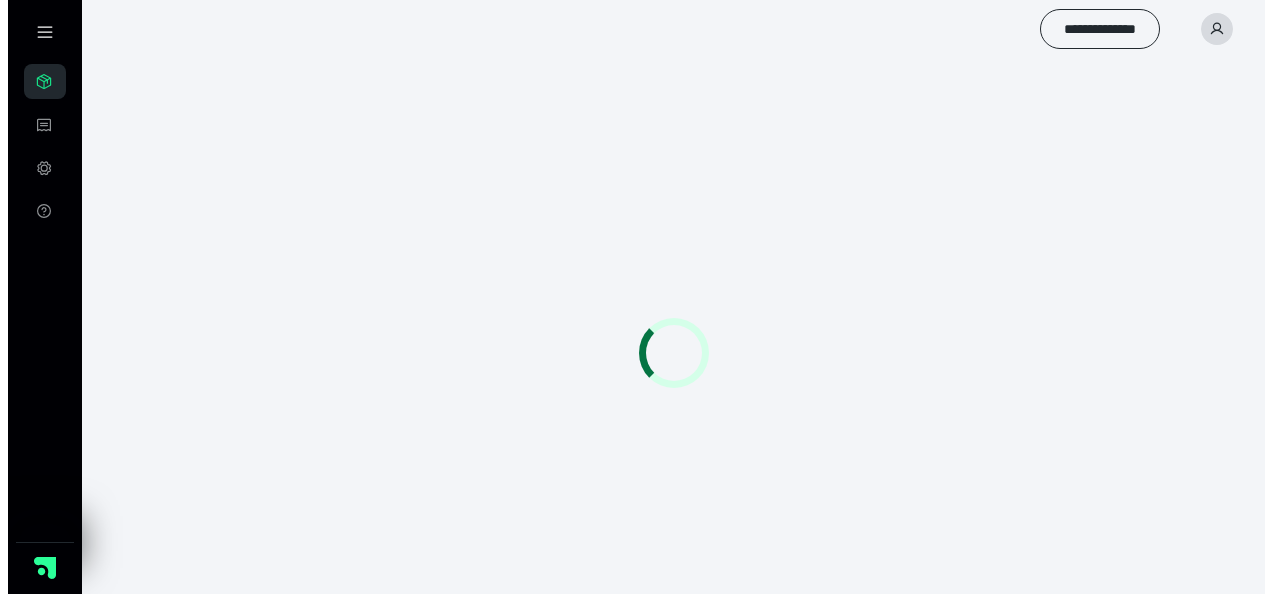 scroll, scrollTop: 0, scrollLeft: 0, axis: both 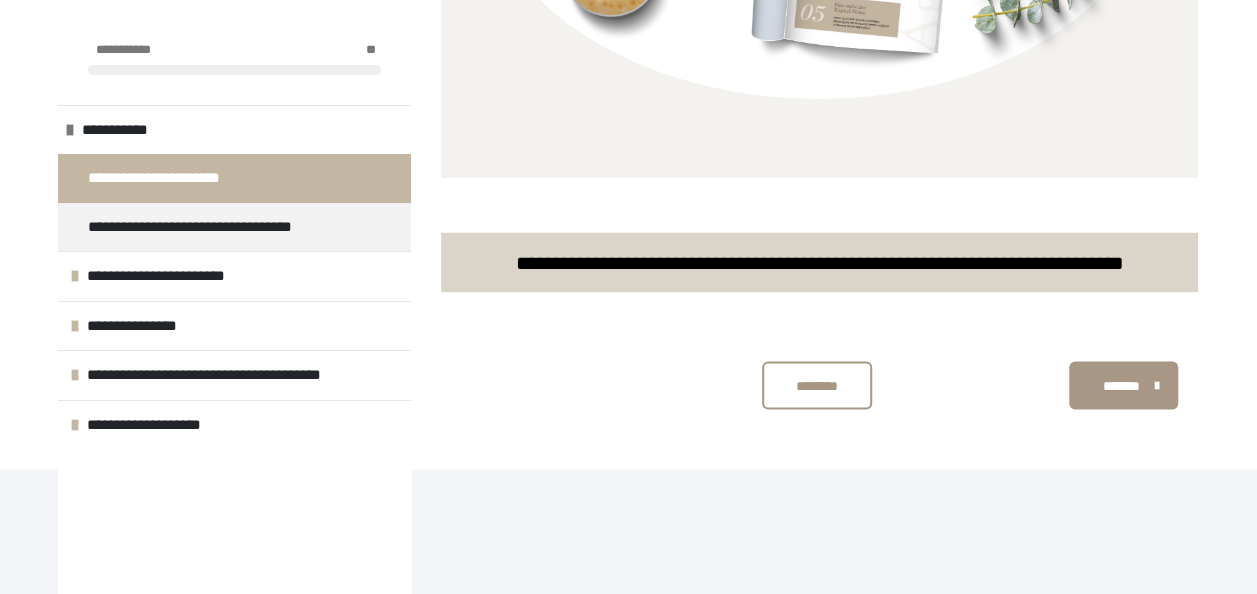 click on "*******" at bounding box center [1123, 385] 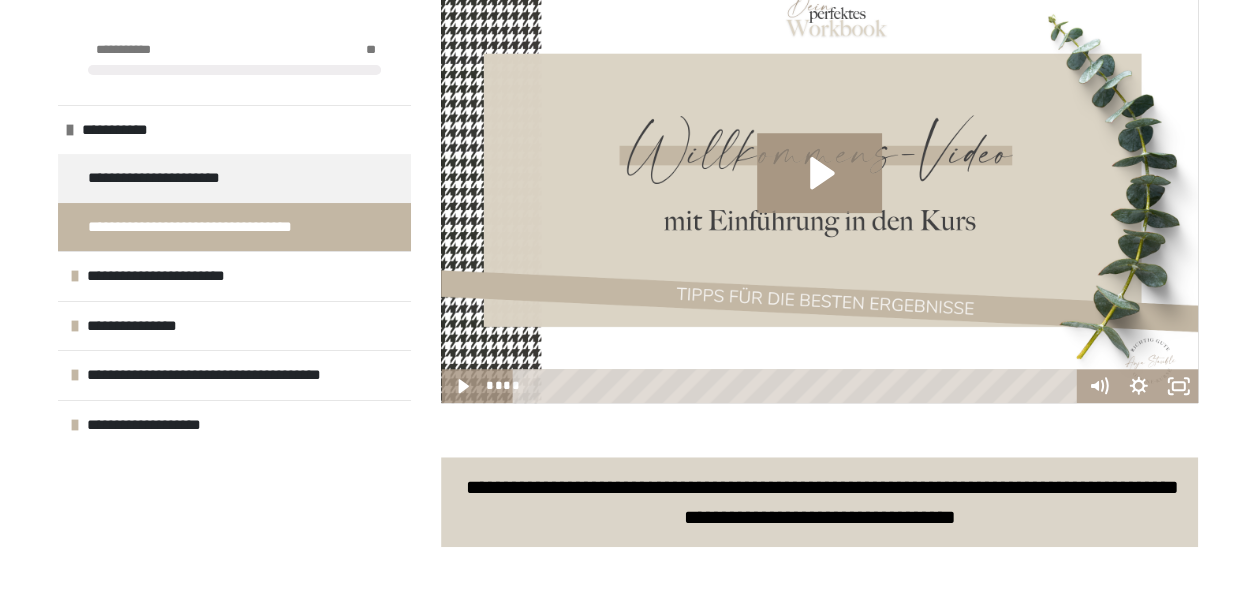 scroll, scrollTop: 758, scrollLeft: 0, axis: vertical 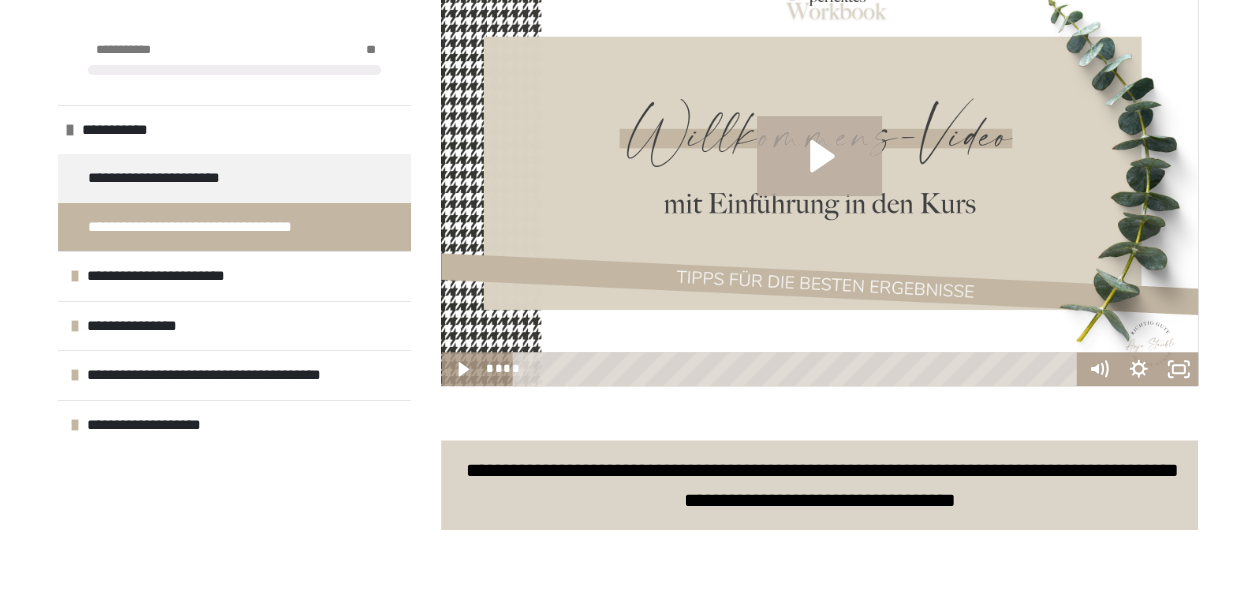 click 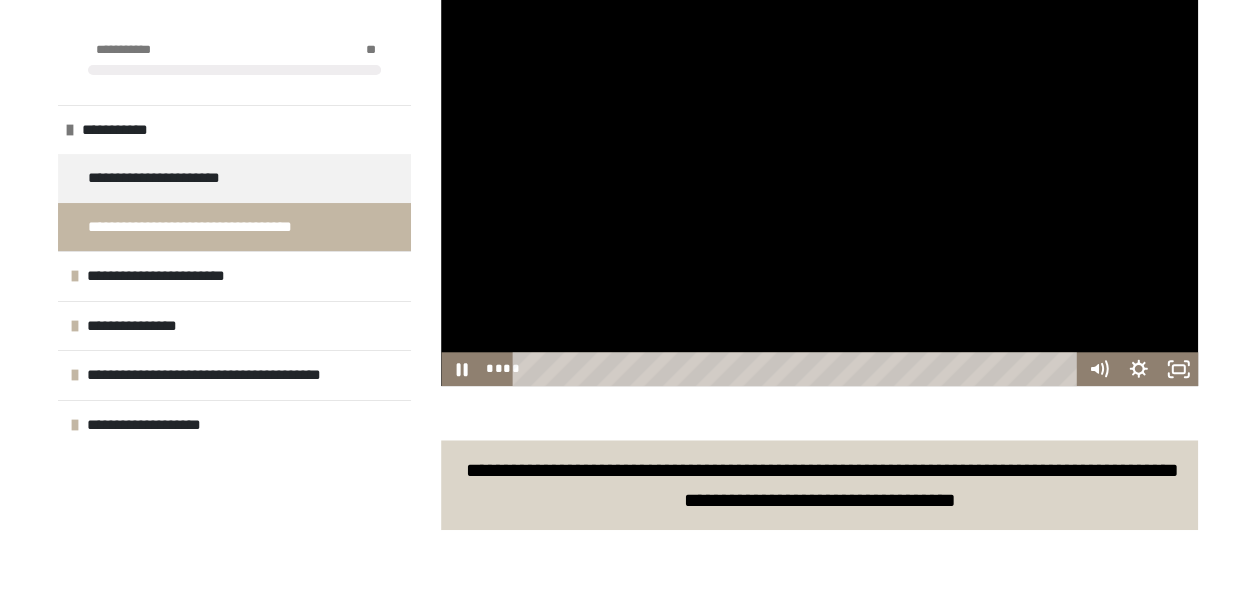 type 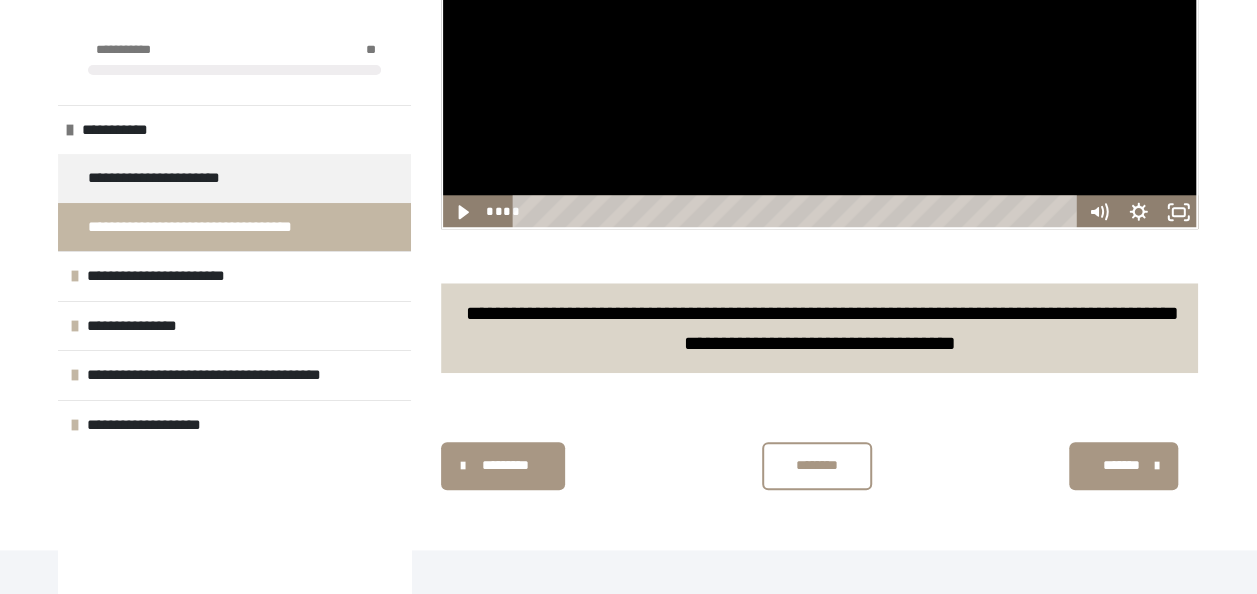 scroll, scrollTop: 919, scrollLeft: 0, axis: vertical 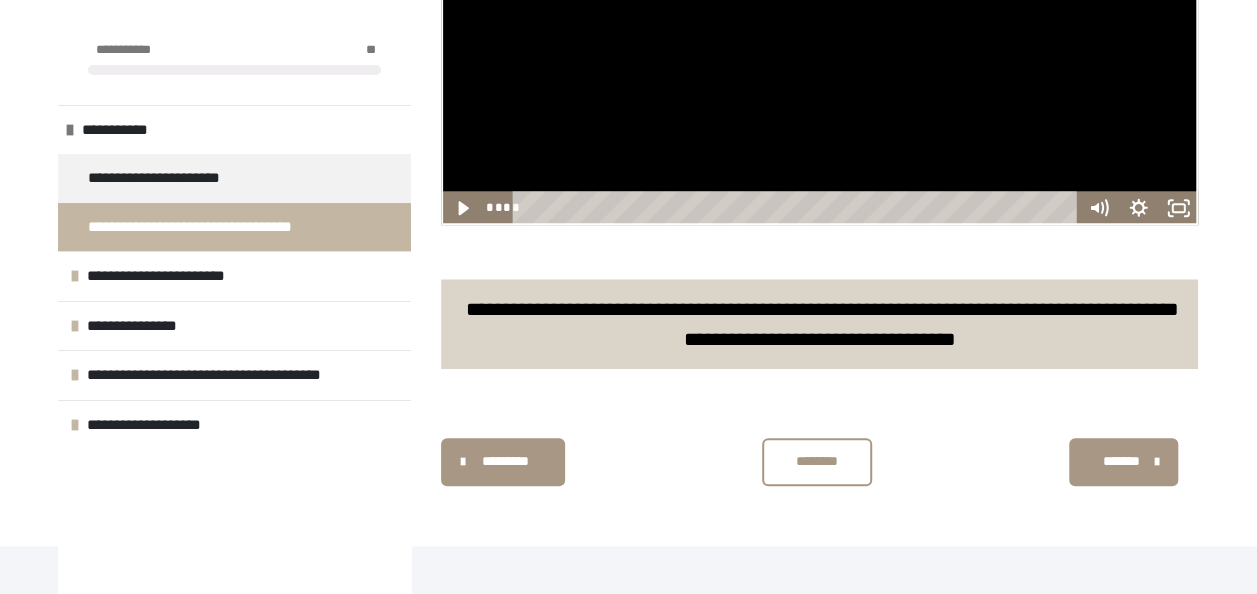 click on "*******" at bounding box center [1121, 461] 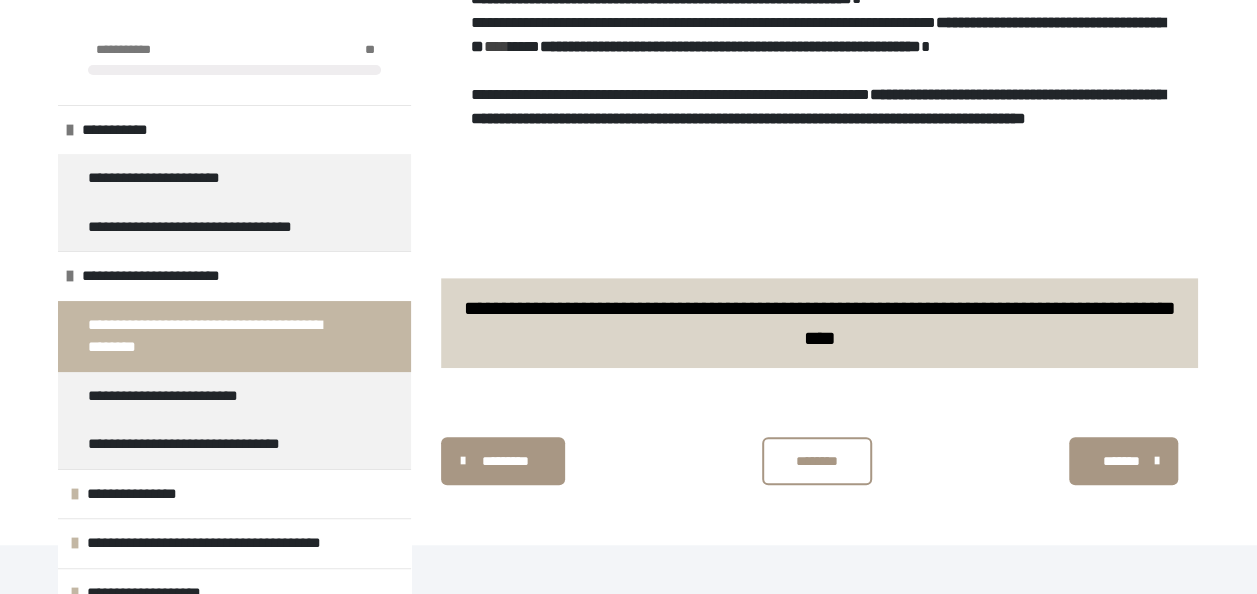 scroll, scrollTop: 422, scrollLeft: 0, axis: vertical 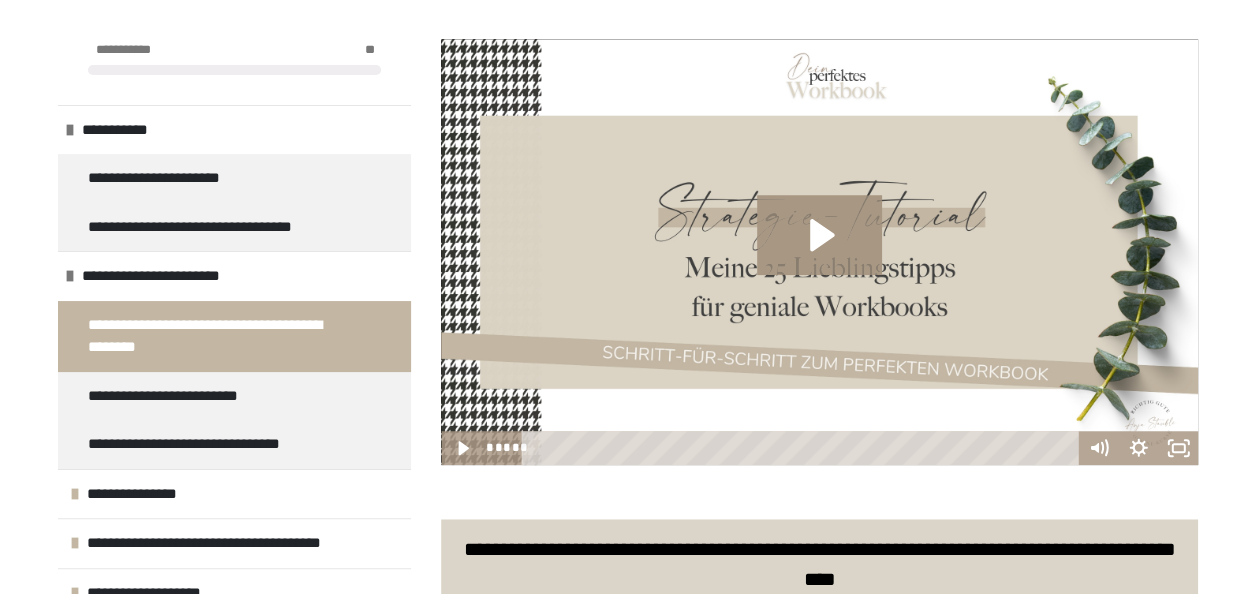 type 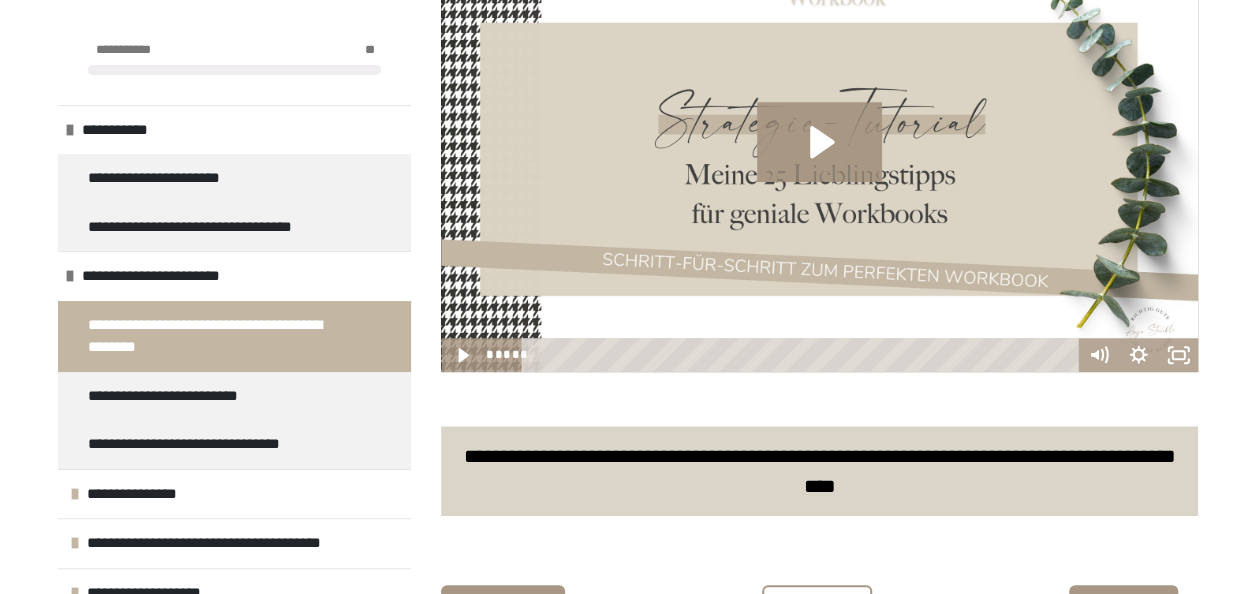 scroll, scrollTop: 663, scrollLeft: 0, axis: vertical 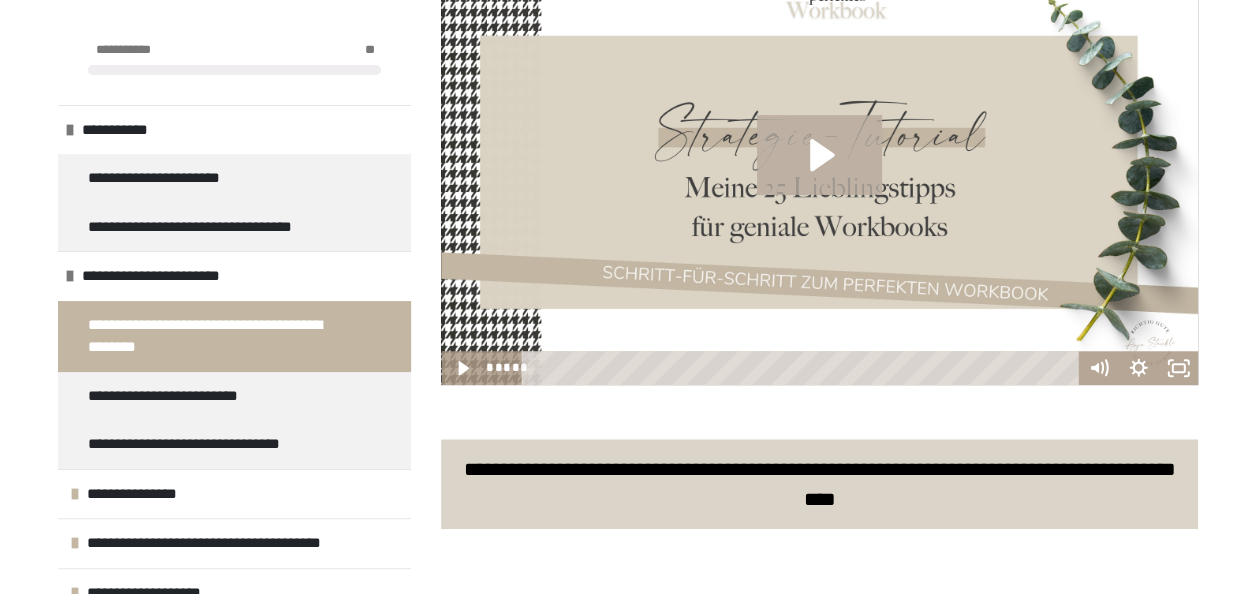 click 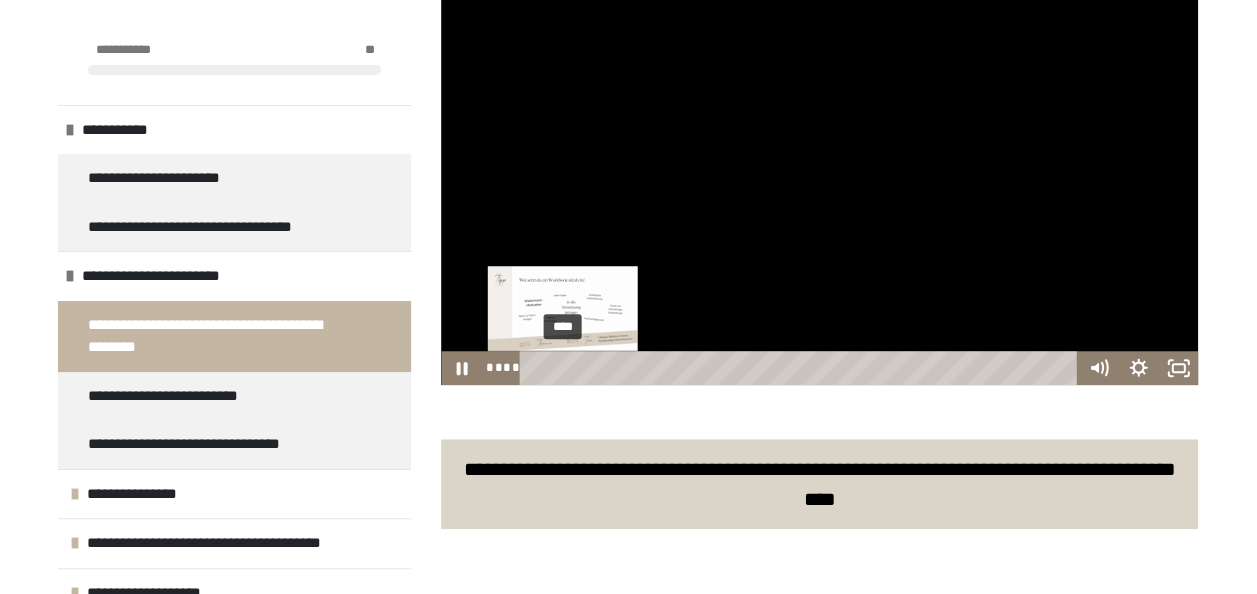 click on "****" at bounding box center [801, 368] 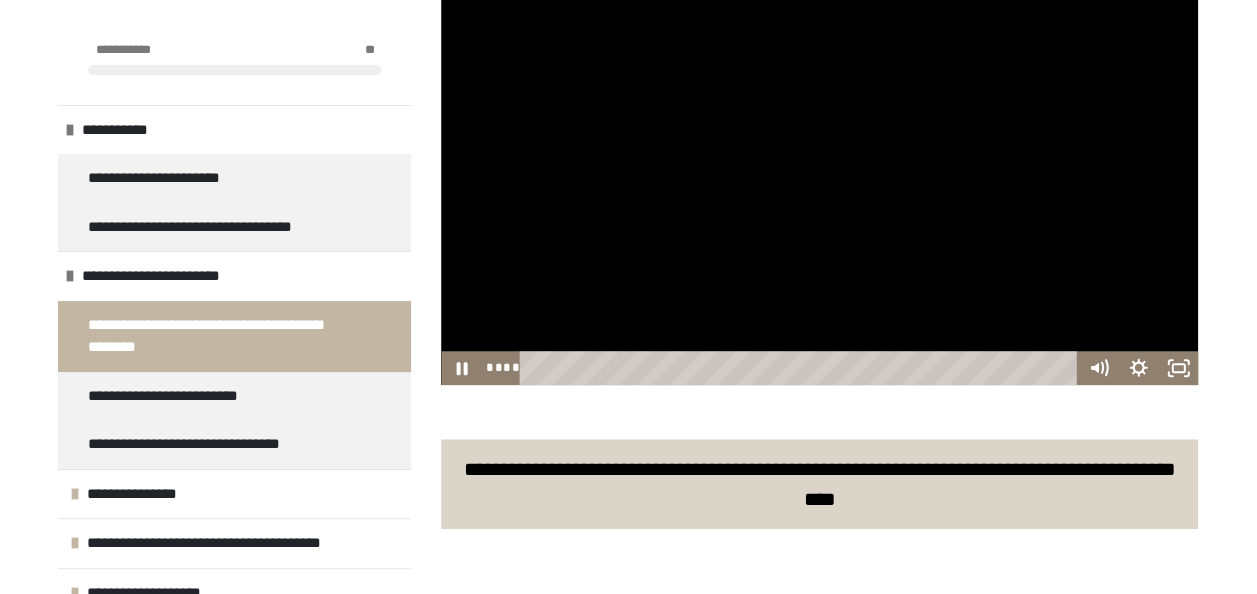 click at bounding box center [819, 172] 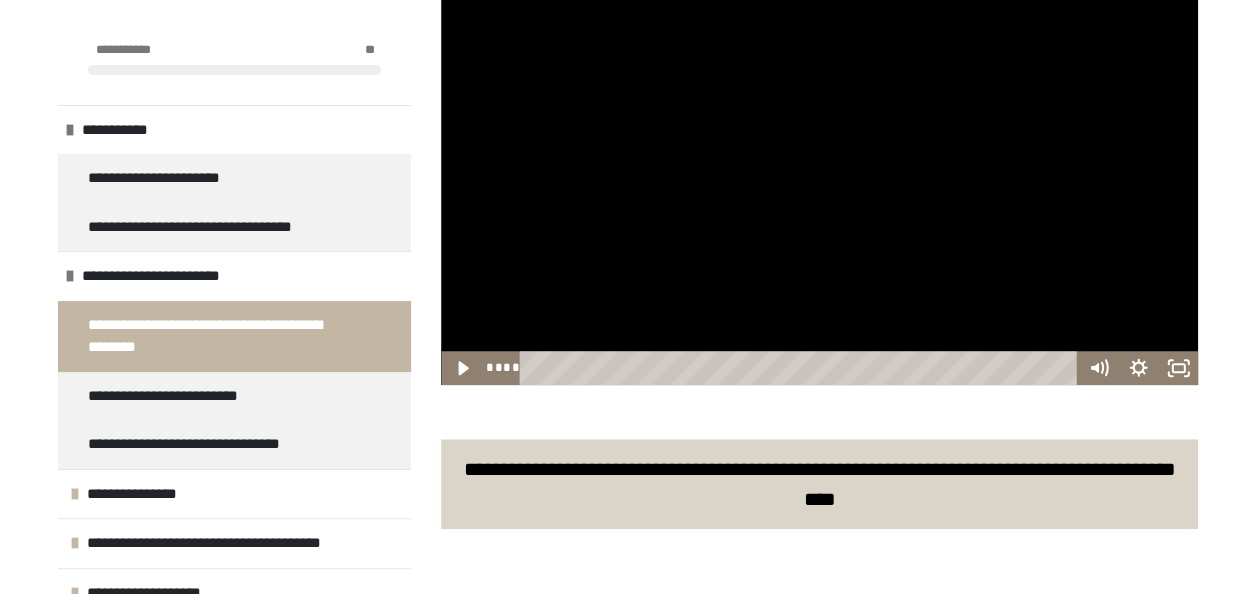 click at bounding box center (819, 172) 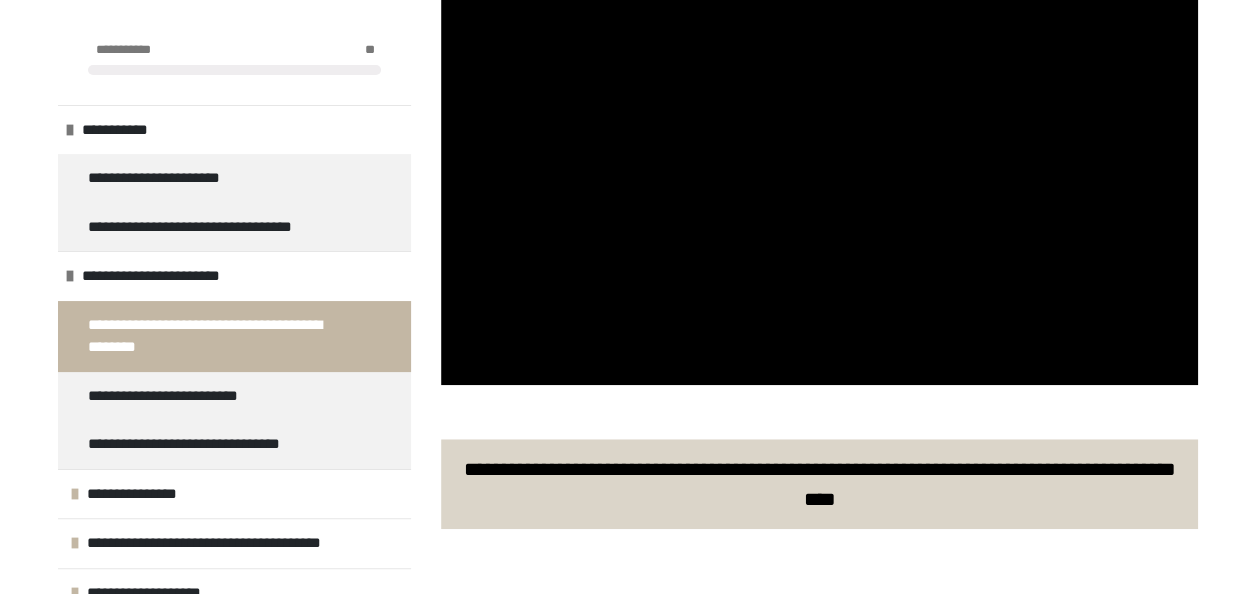 click at bounding box center [819, 172] 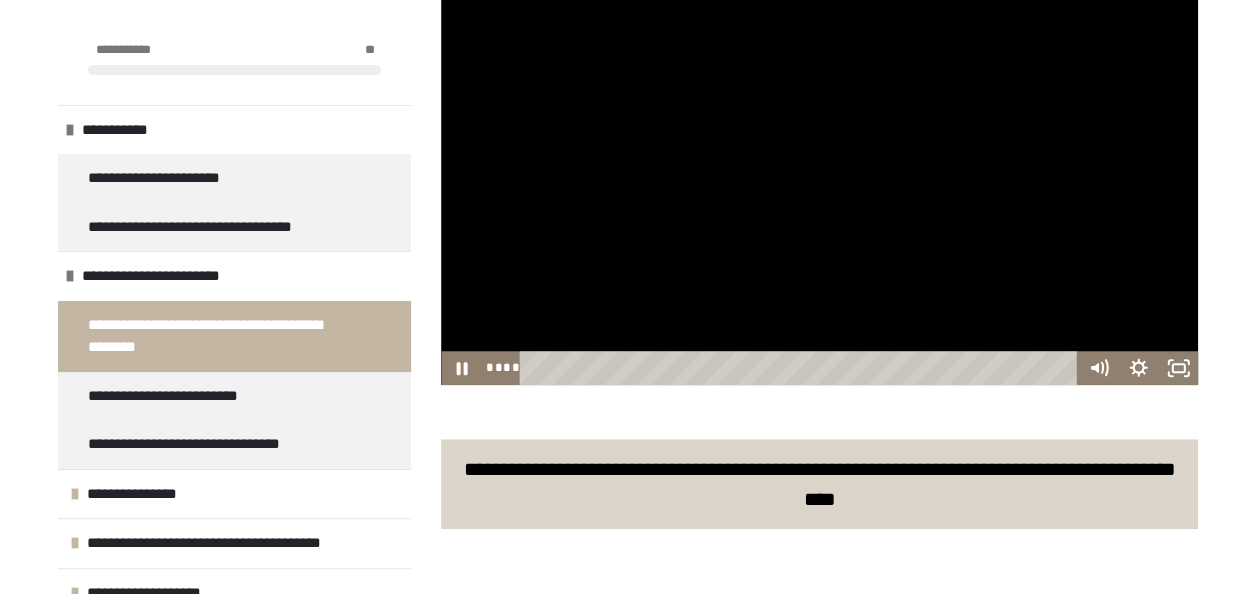 click at bounding box center (819, 172) 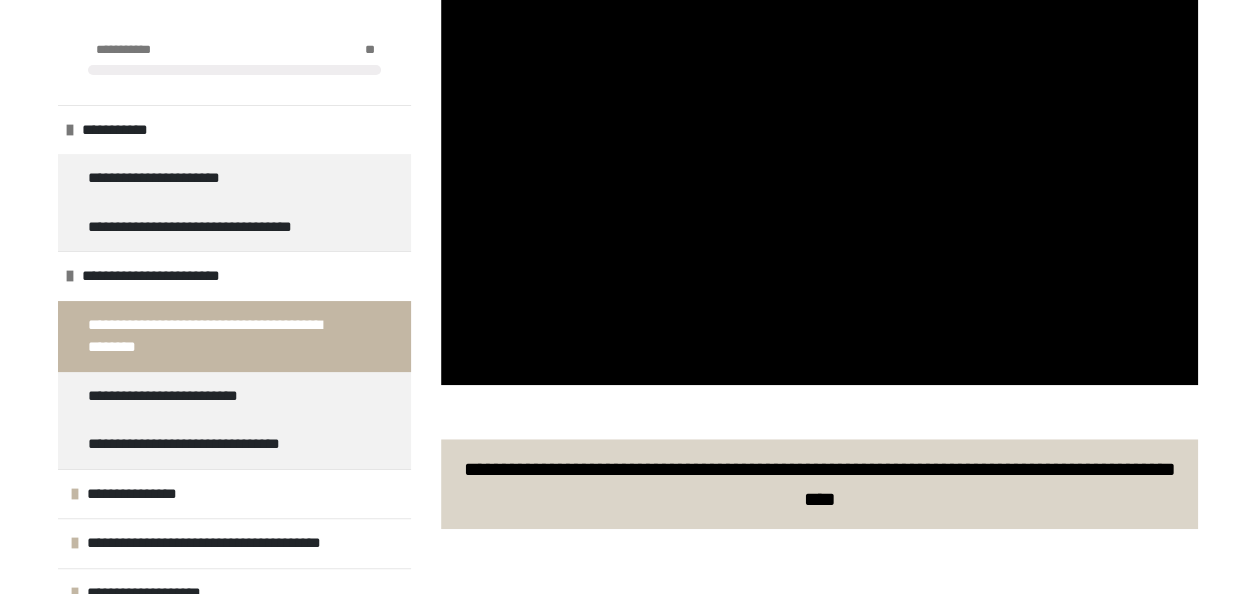 click at bounding box center [441, -41] 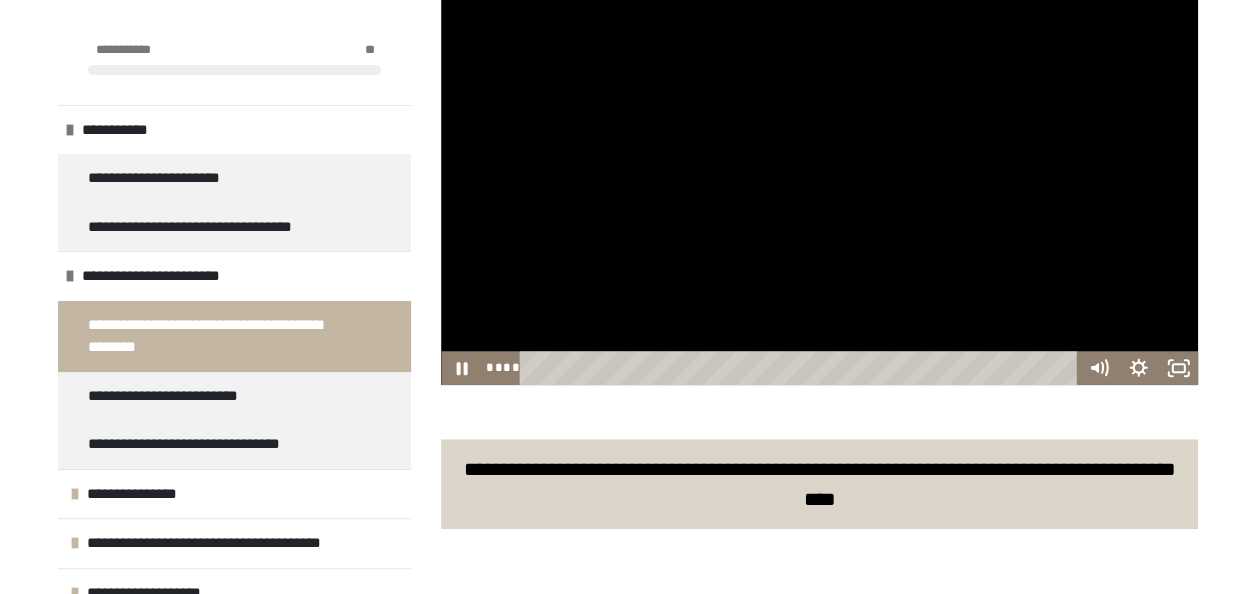 click at bounding box center [819, 172] 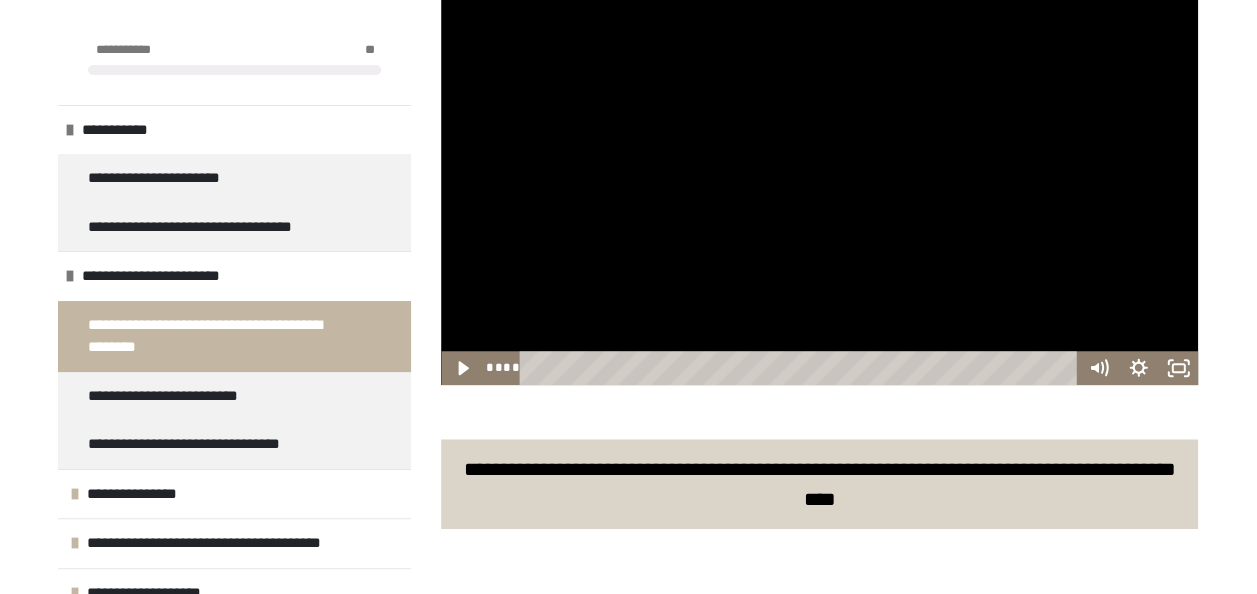 click at bounding box center (819, 172) 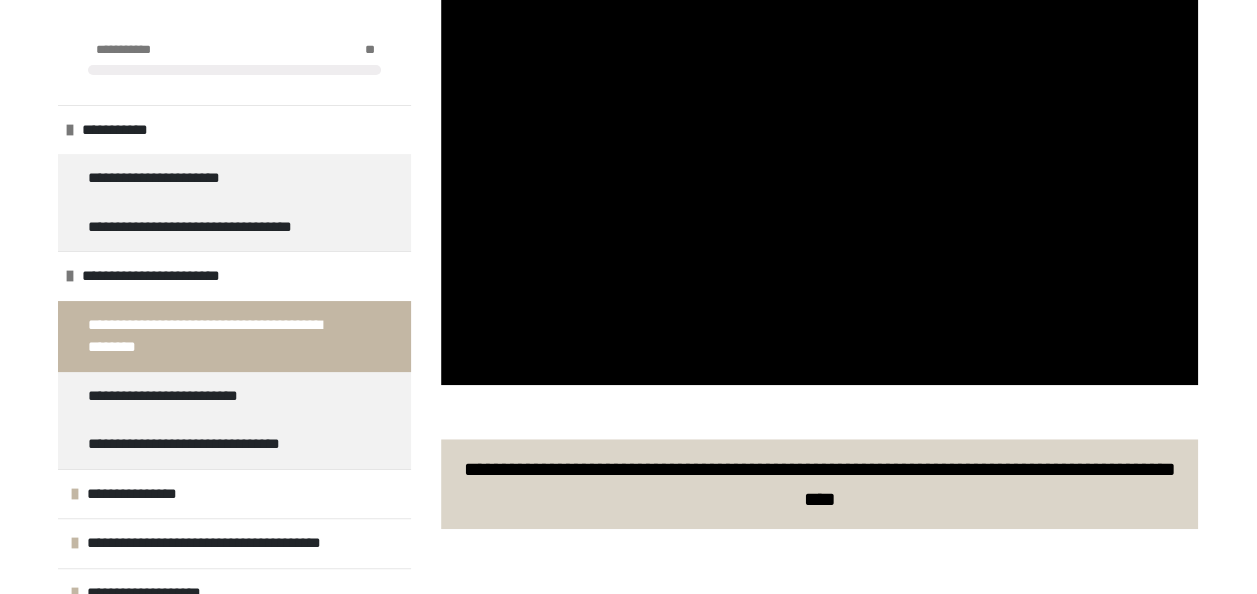 click at bounding box center (819, 172) 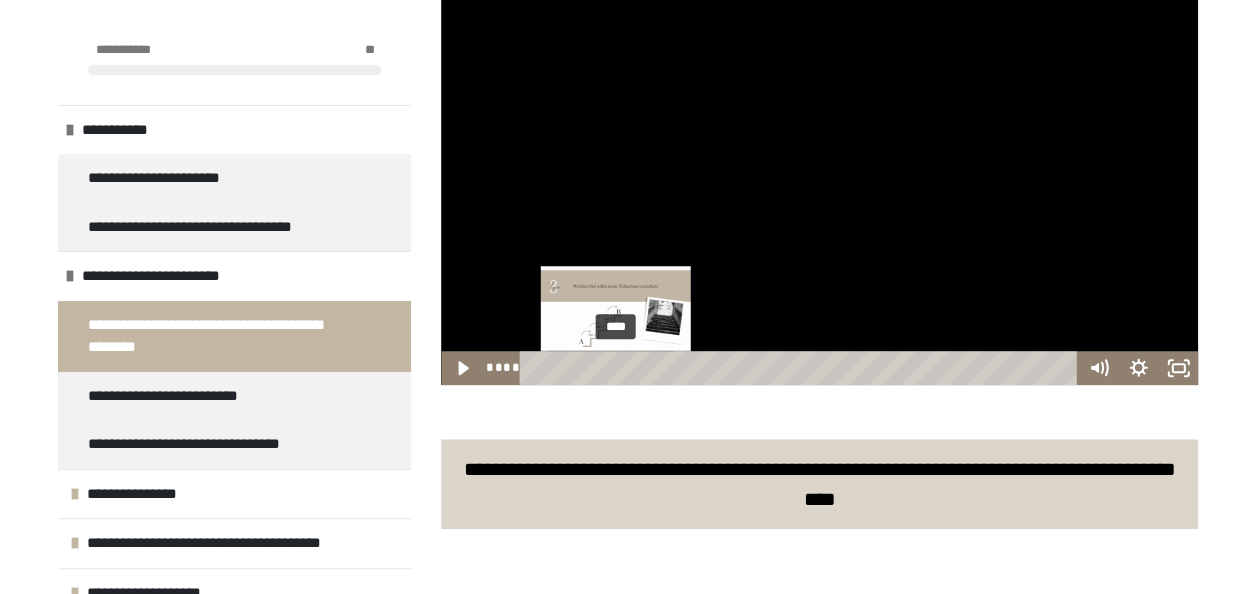 click on "****" at bounding box center (801, 368) 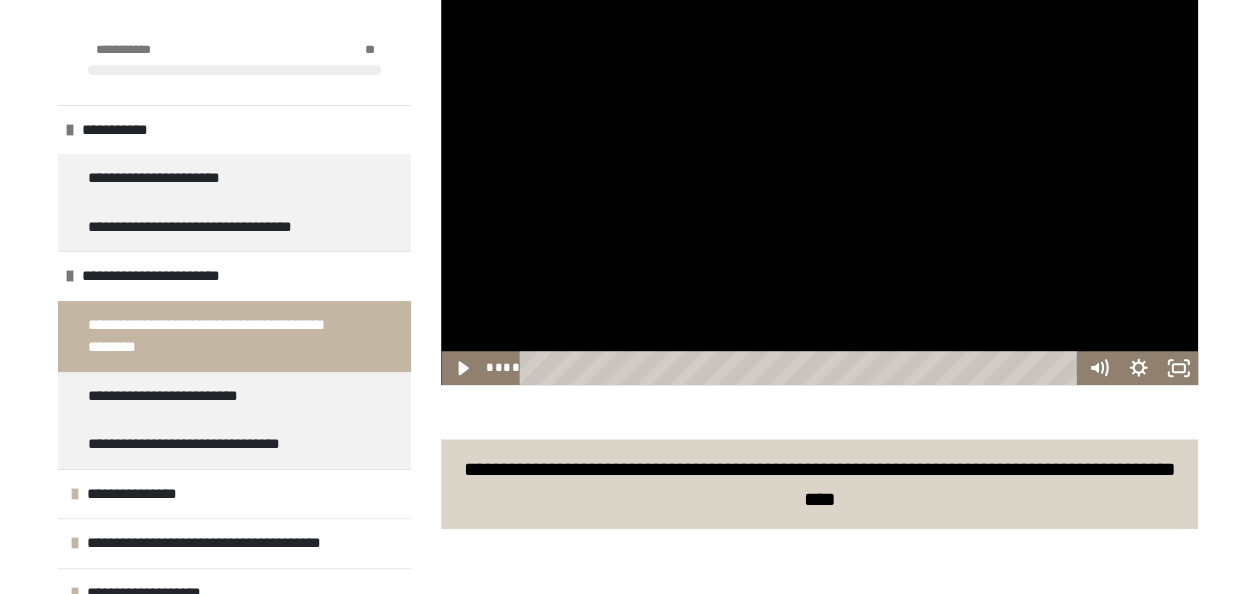 click at bounding box center [819, 172] 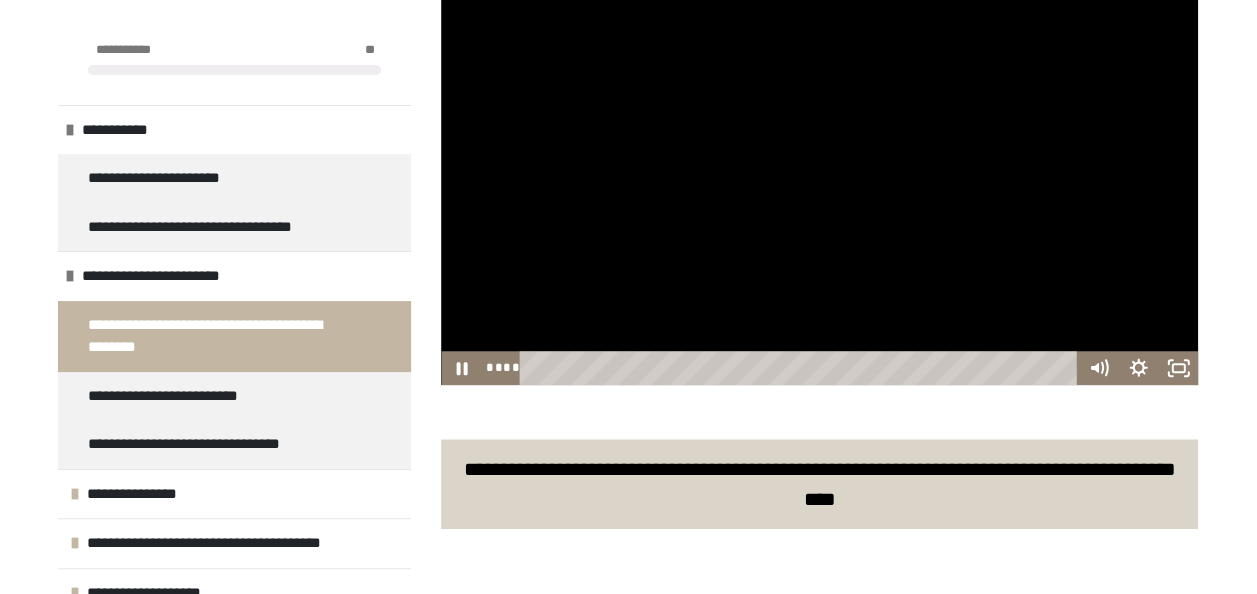 click at bounding box center [819, 172] 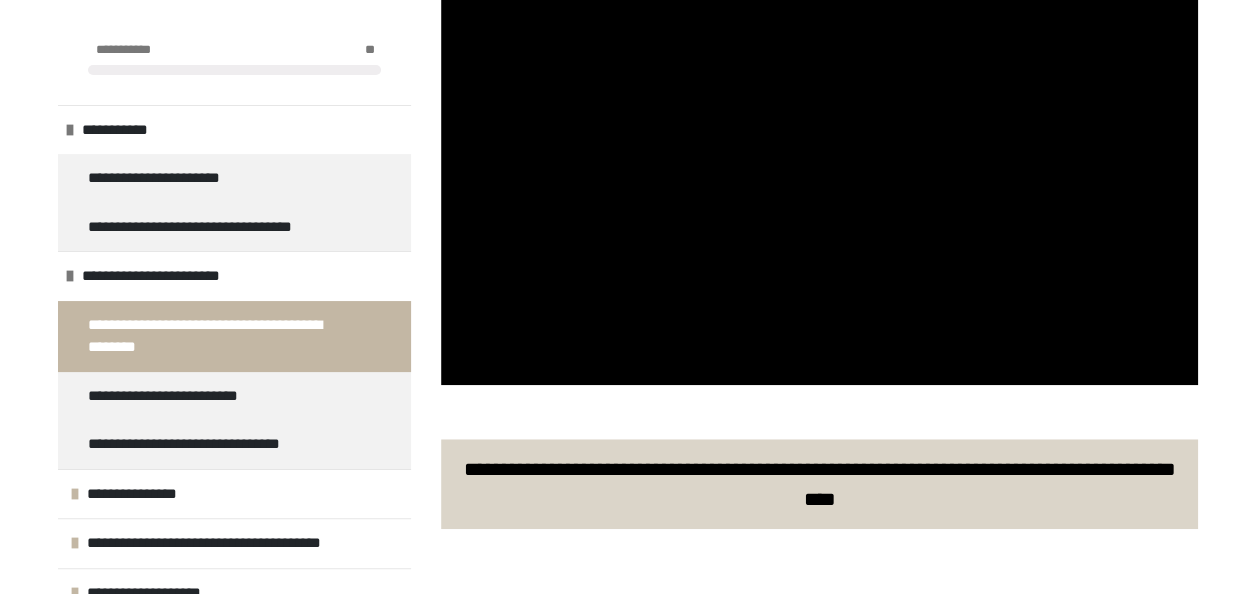 click at bounding box center (441, -41) 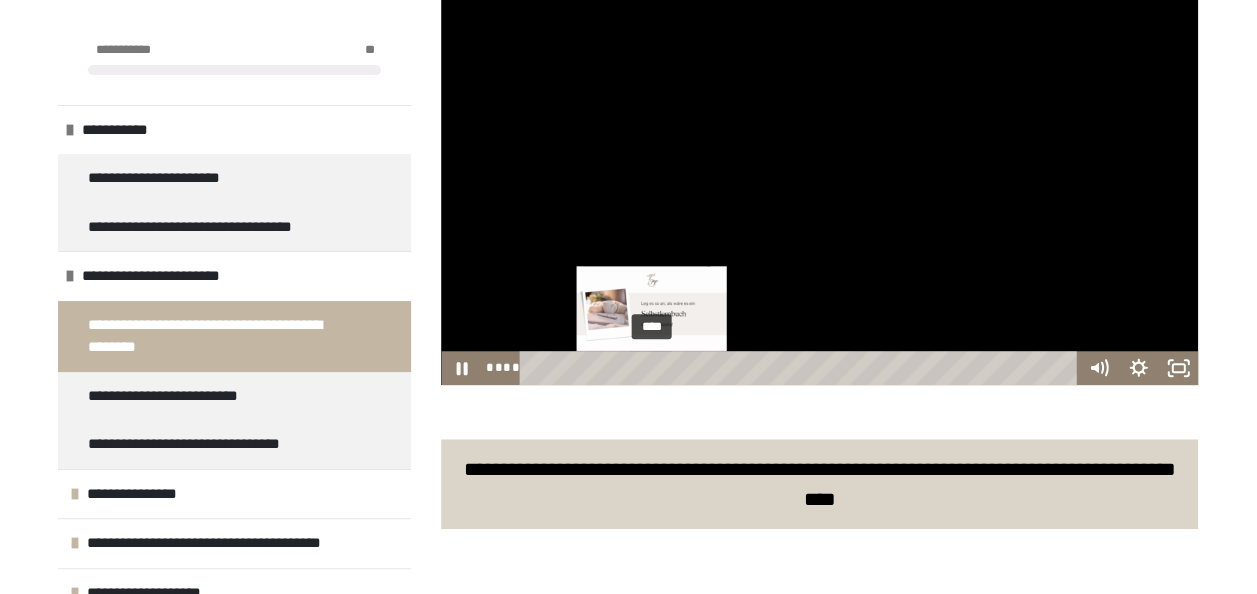 click at bounding box center (657, 367) 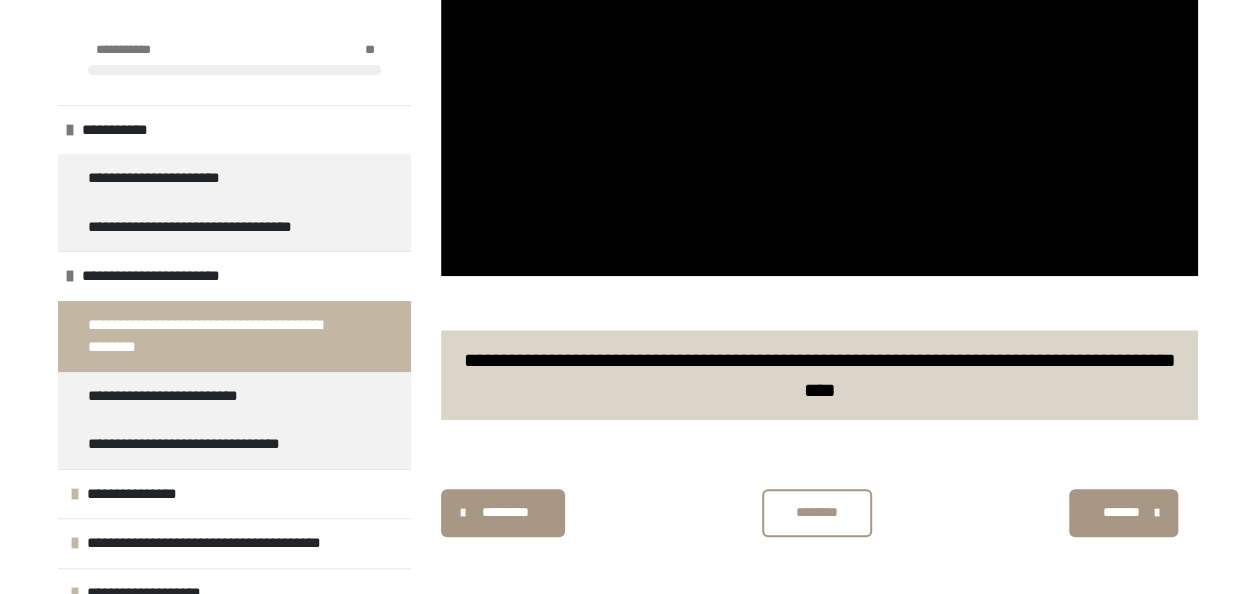 scroll, scrollTop: 823, scrollLeft: 0, axis: vertical 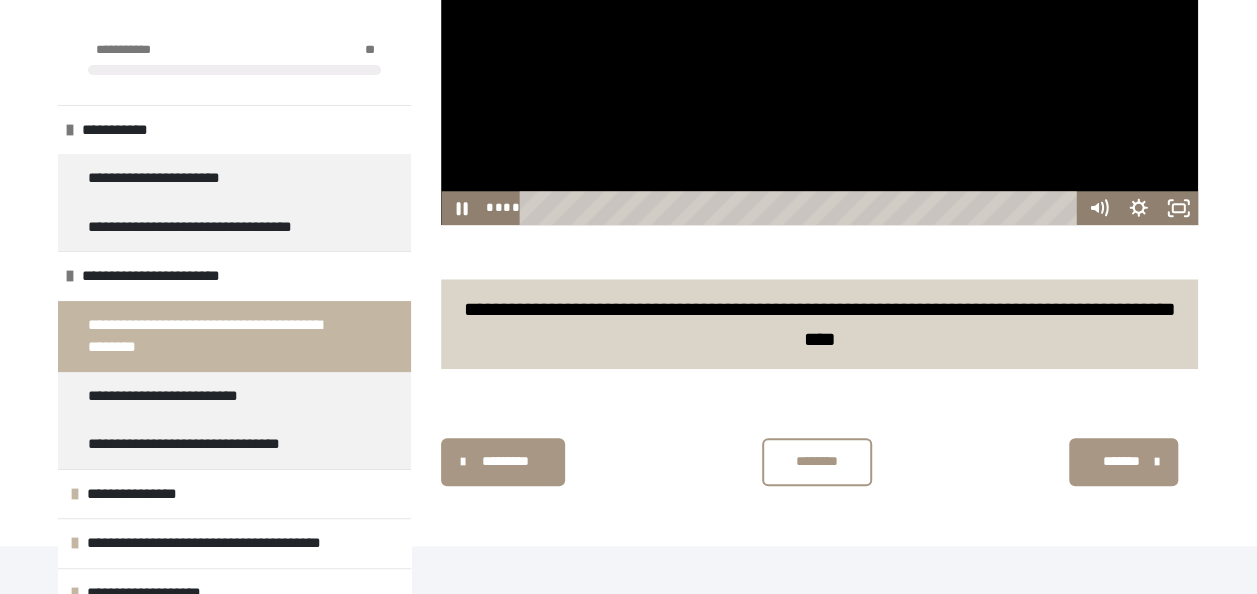 click at bounding box center [819, 12] 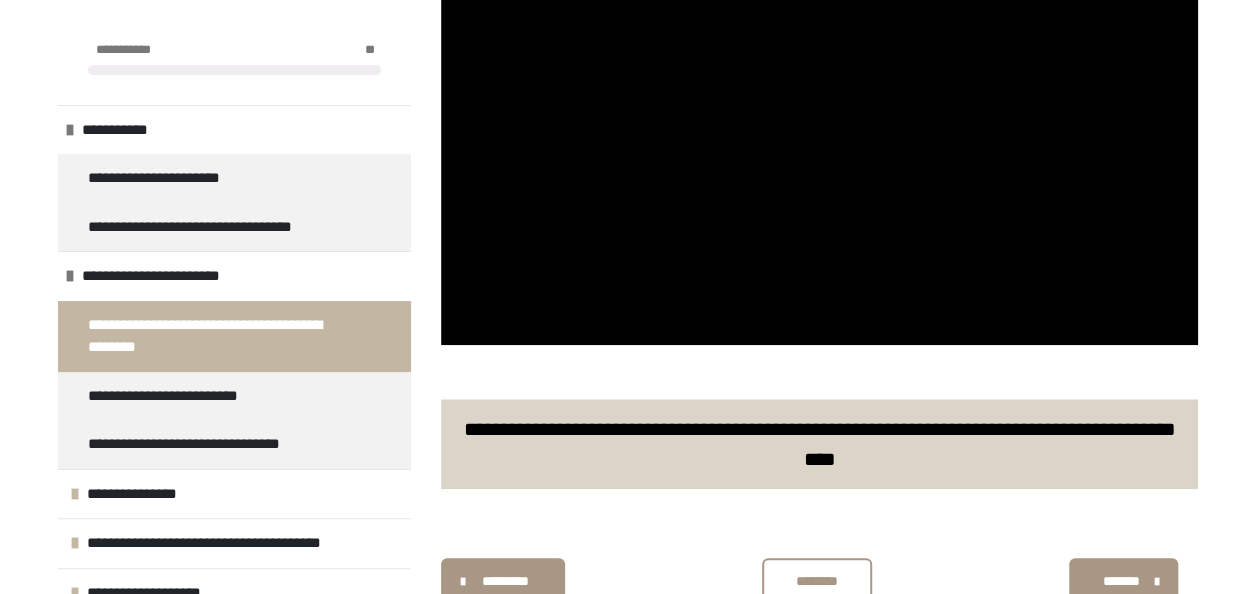 scroll, scrollTop: 663, scrollLeft: 0, axis: vertical 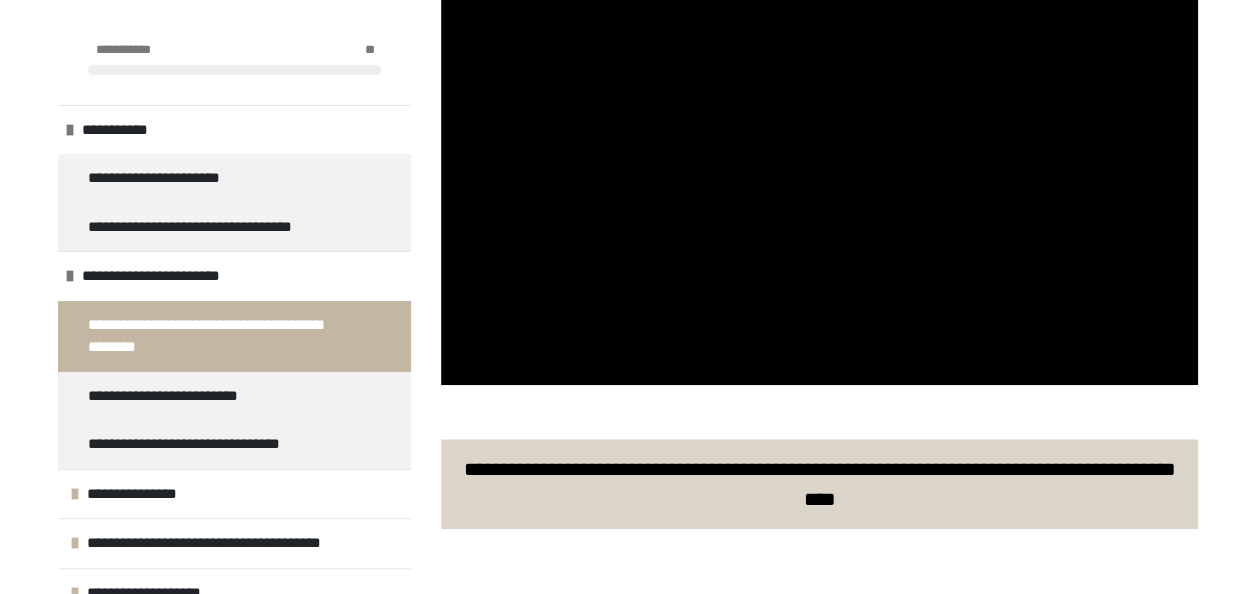 click at bounding box center (441, -41) 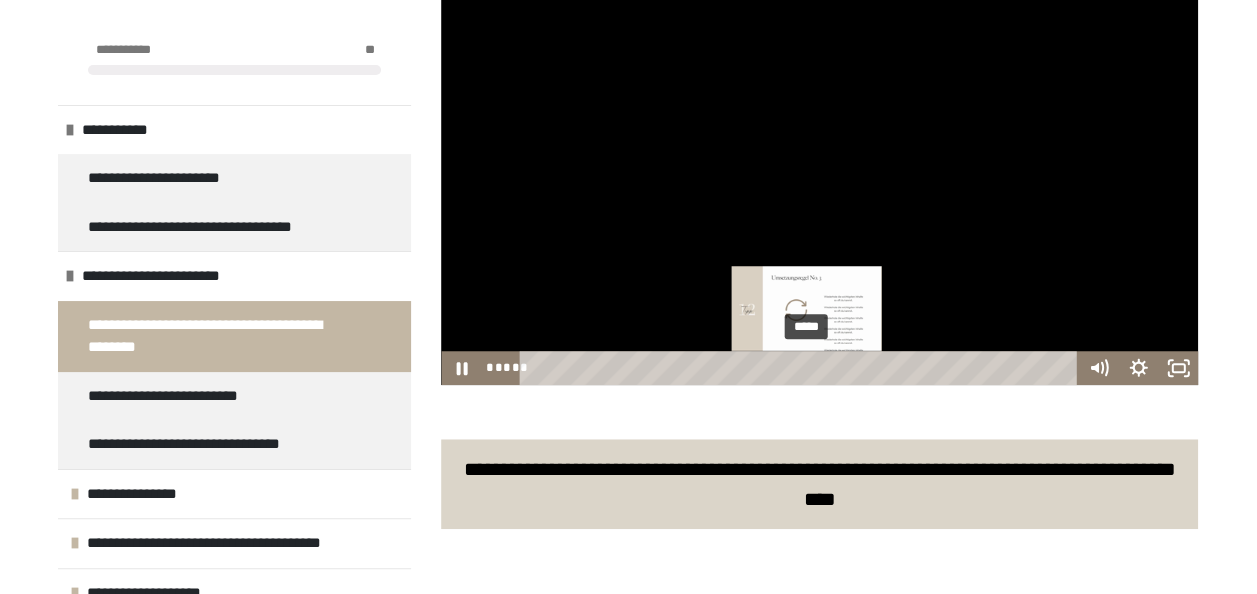 click on "*****" at bounding box center (801, 368) 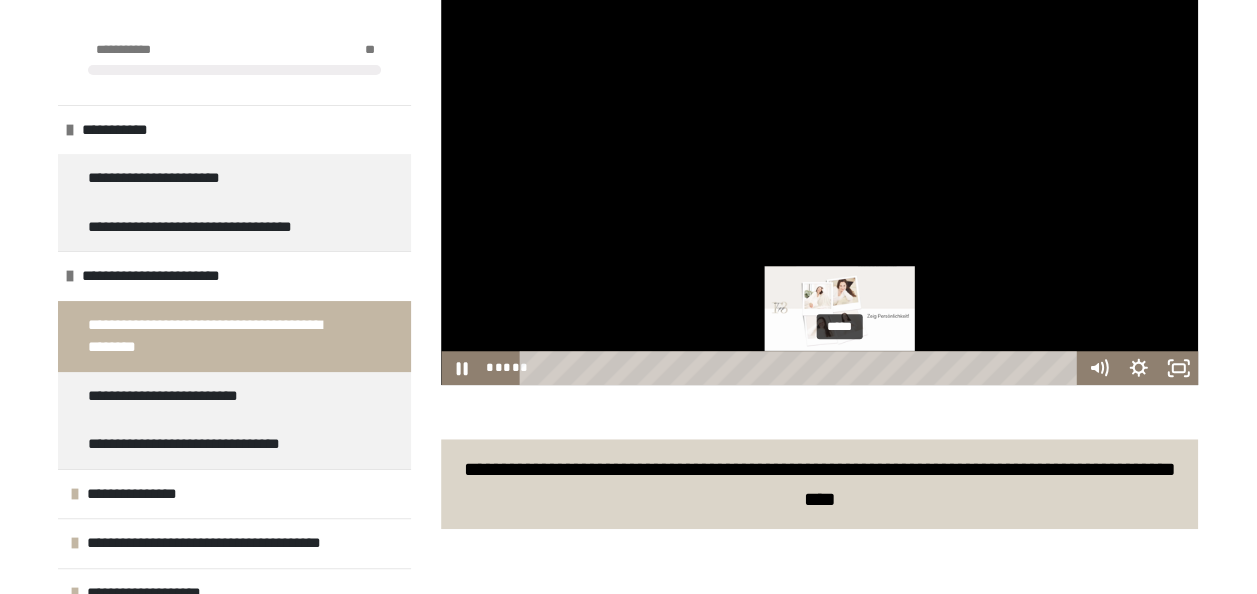 click on "*****" at bounding box center [801, 368] 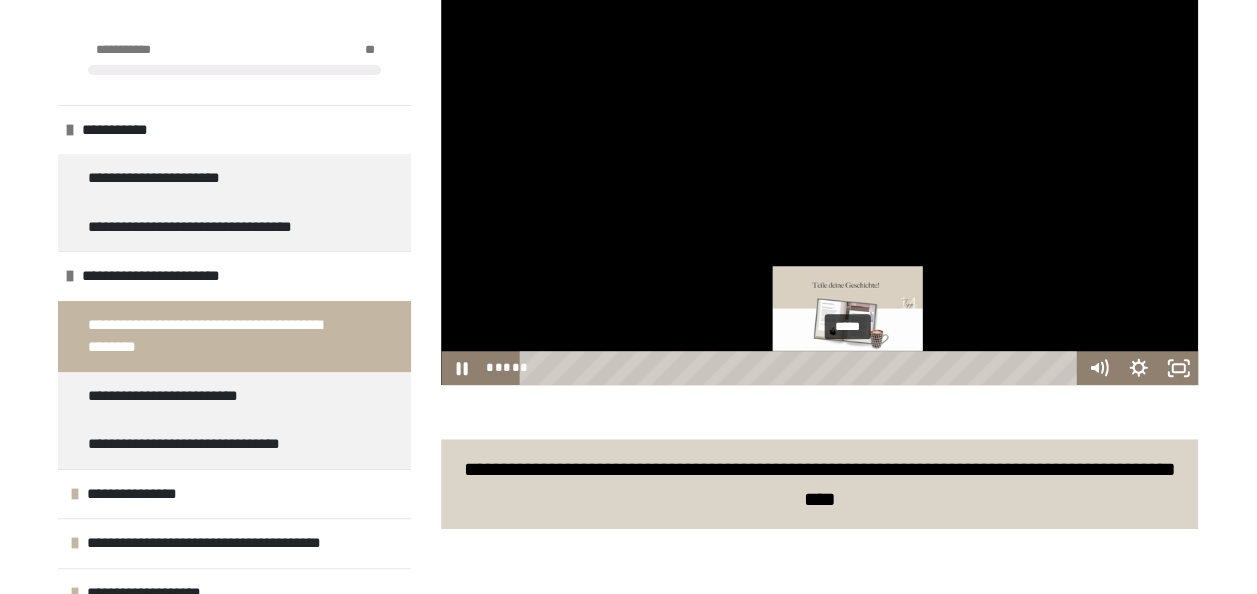 click on "*****" at bounding box center [801, 368] 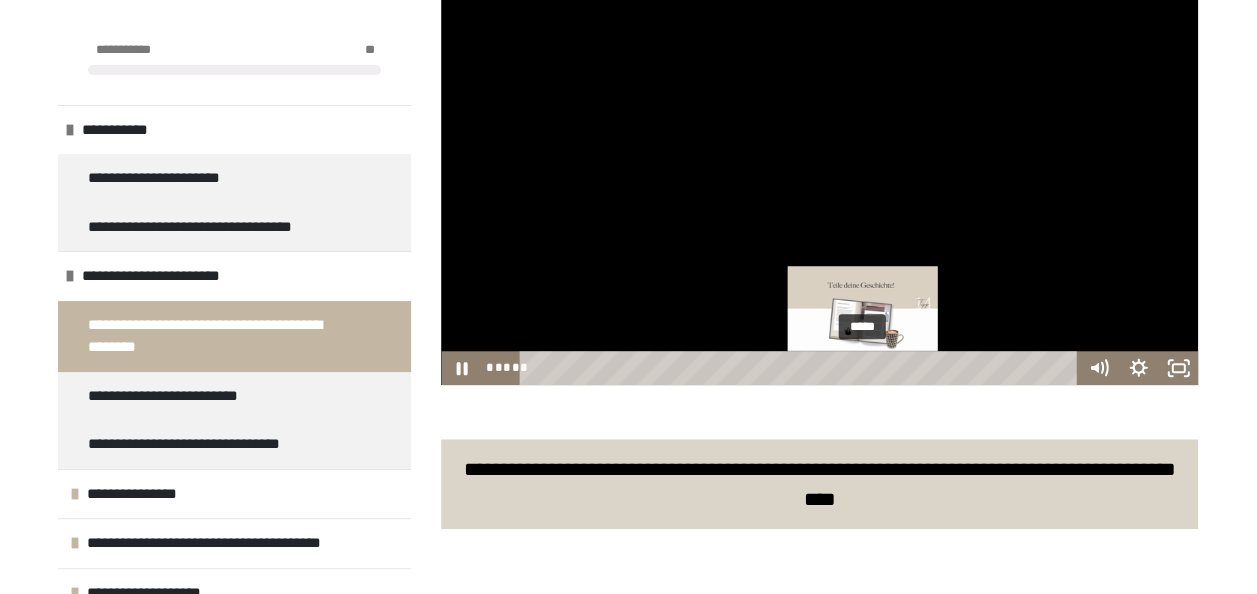 click on "*****" at bounding box center (801, 368) 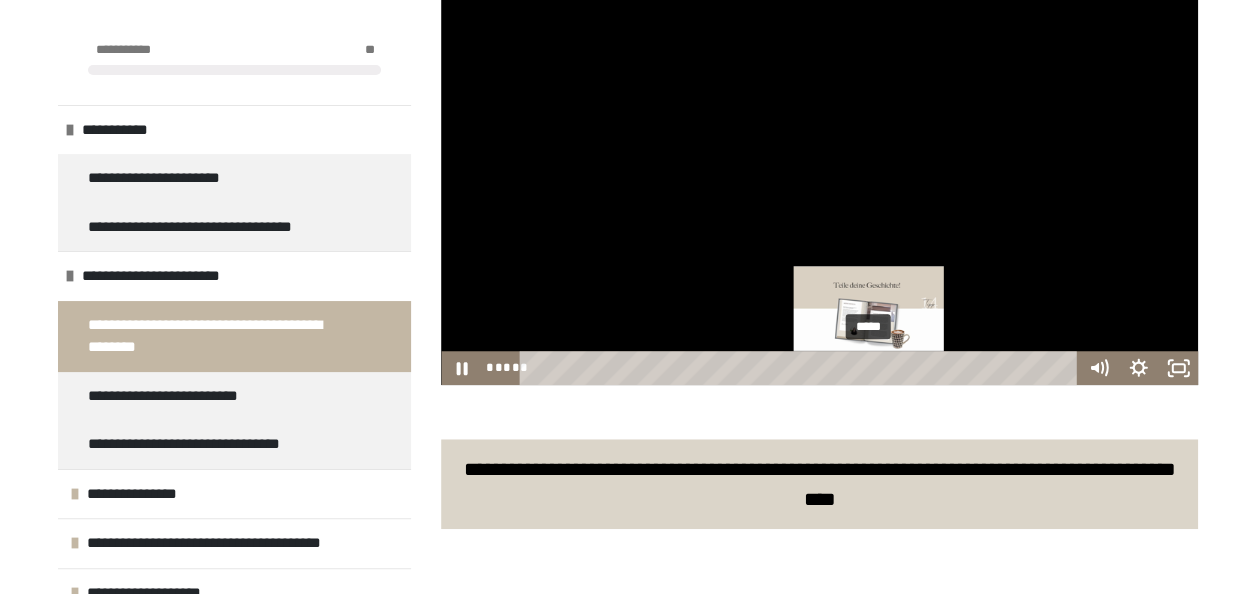 click on "*****" at bounding box center [801, 368] 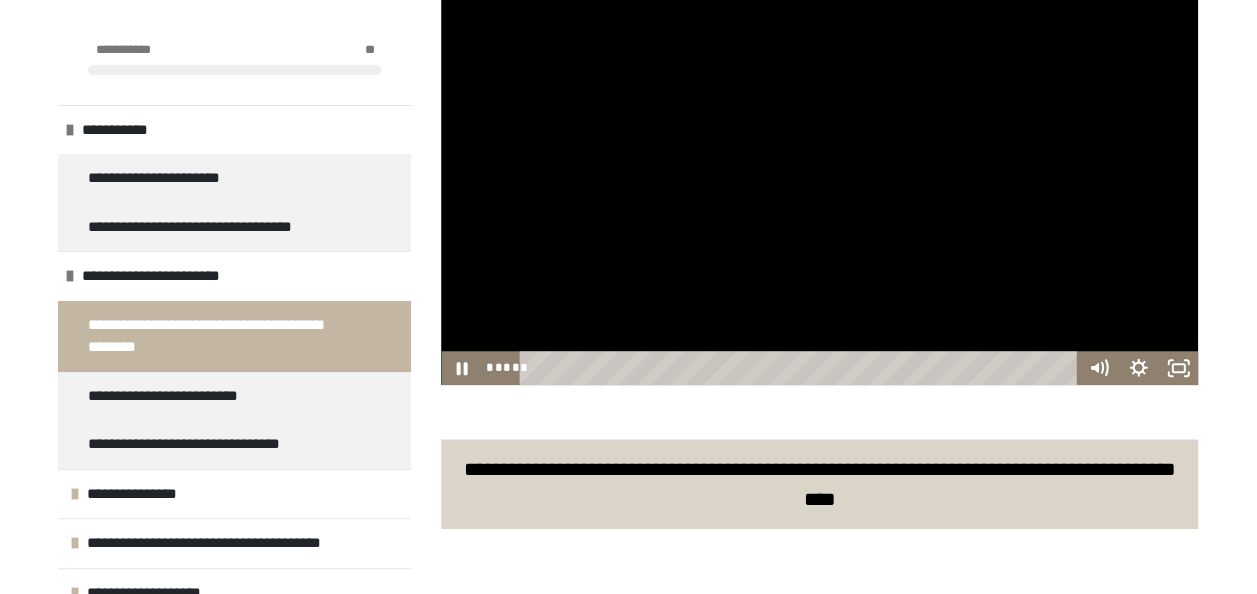click at bounding box center (819, 172) 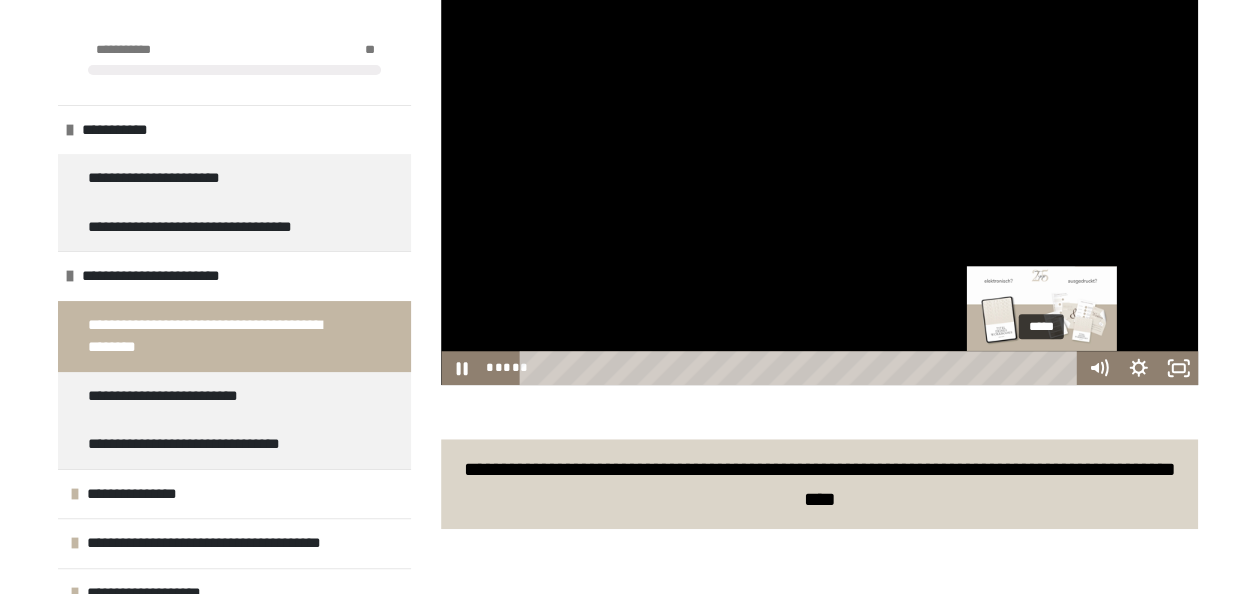 click on "*****" at bounding box center [801, 368] 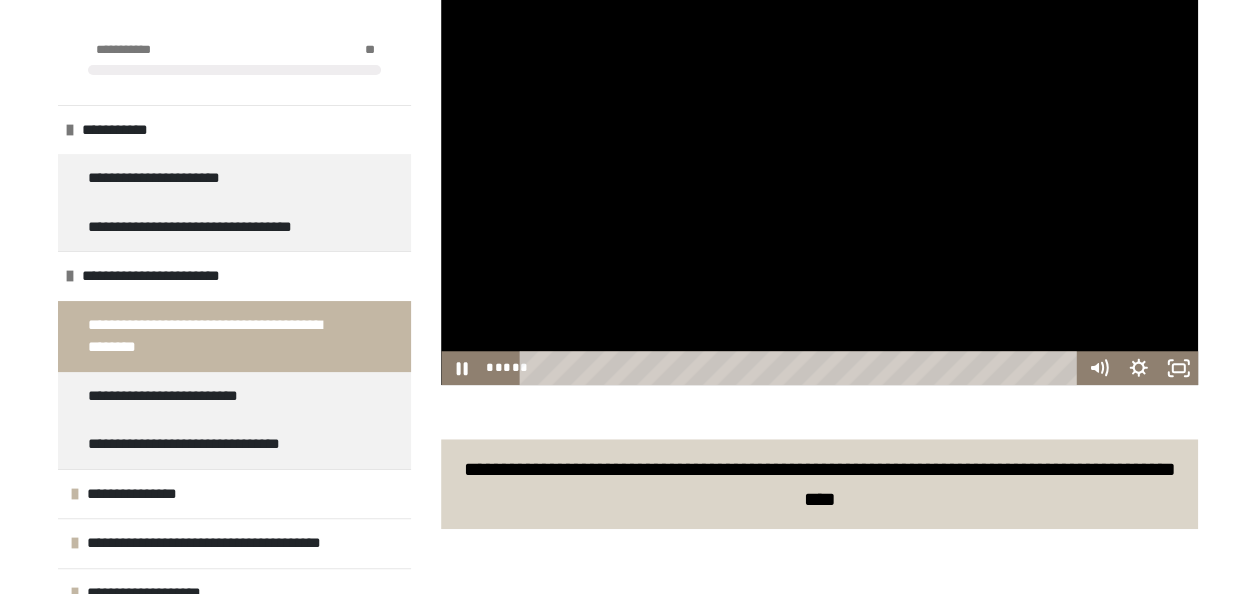 click at bounding box center [819, 172] 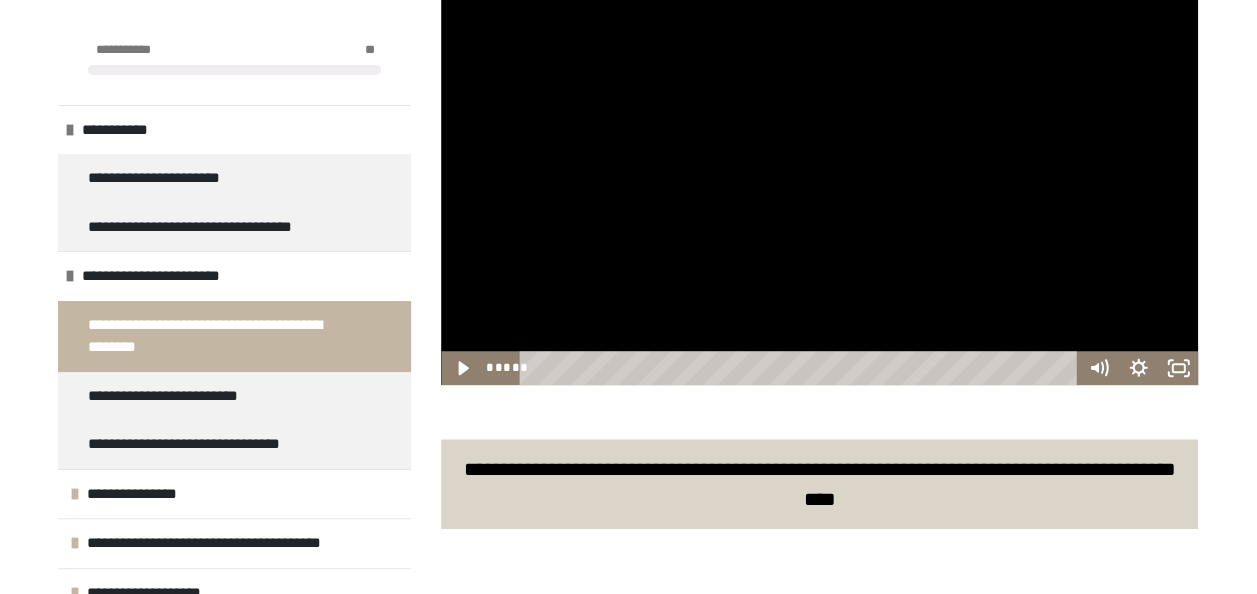 click at bounding box center [819, 172] 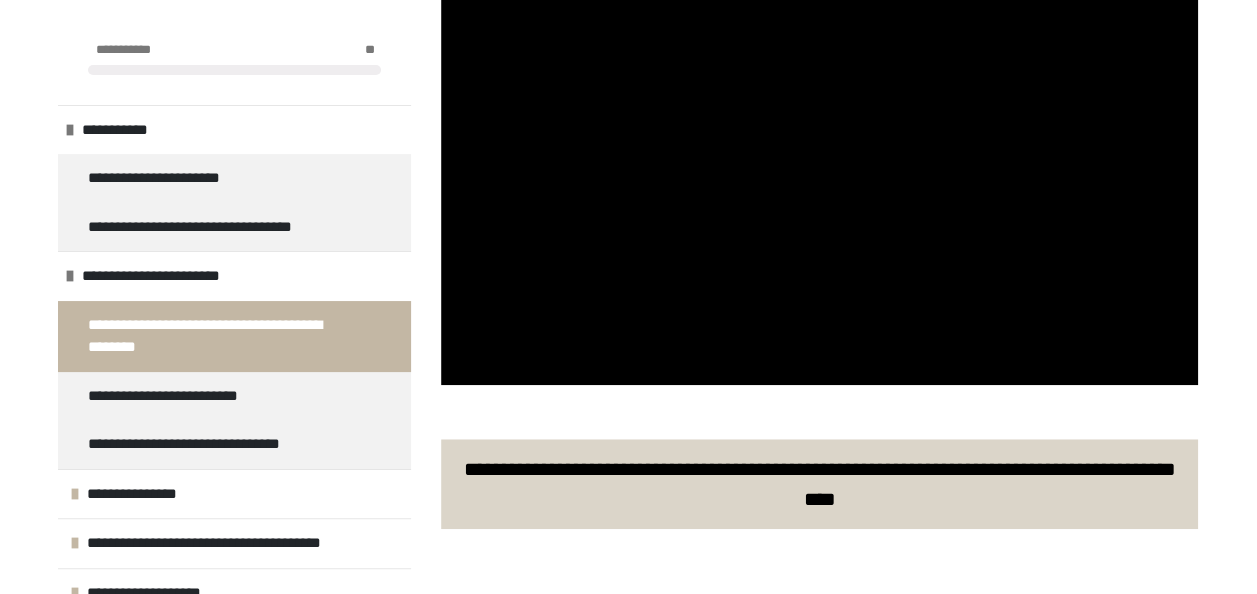 click at bounding box center (819, 172) 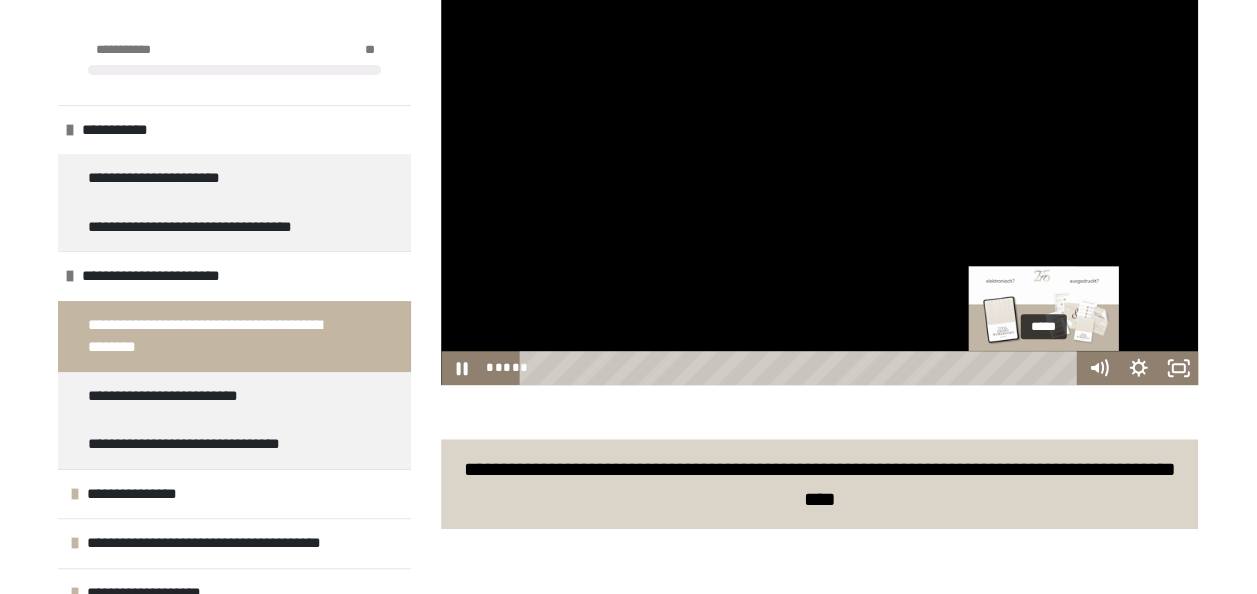 click on "*****" at bounding box center (801, 368) 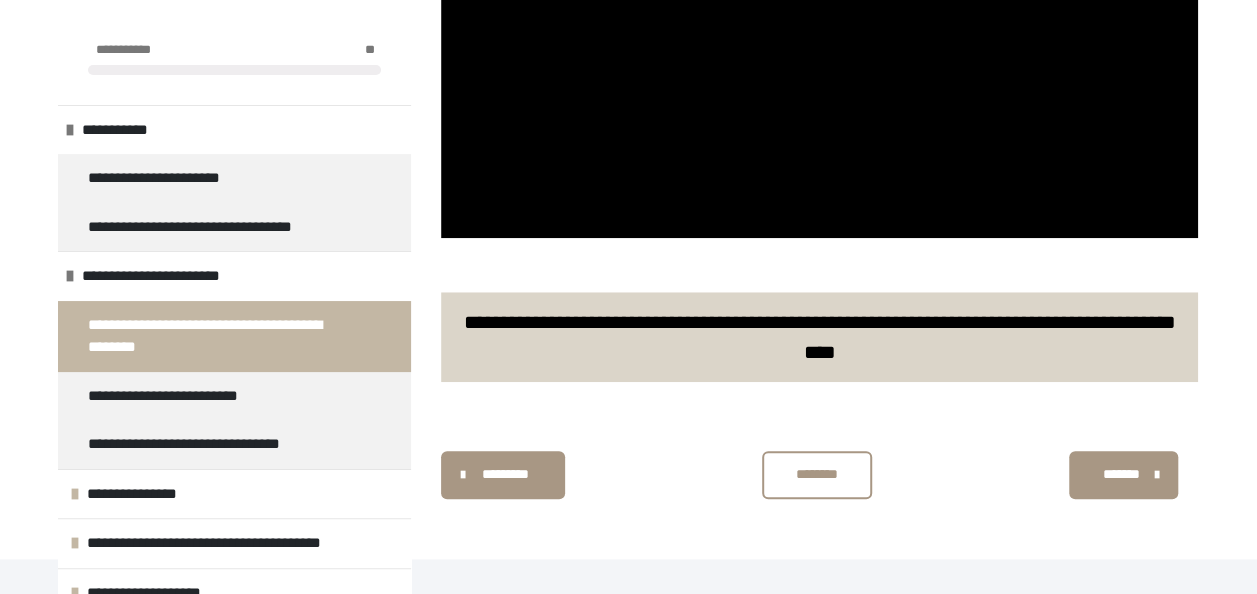 scroll, scrollTop: 823, scrollLeft: 0, axis: vertical 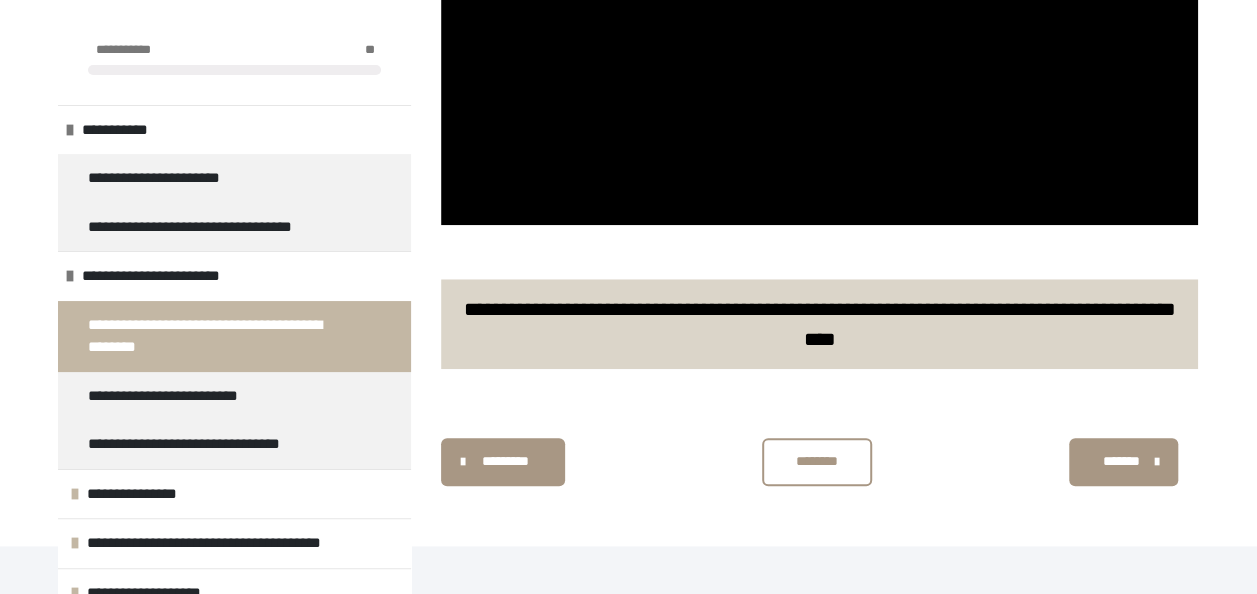 click on "********" at bounding box center [817, 461] 